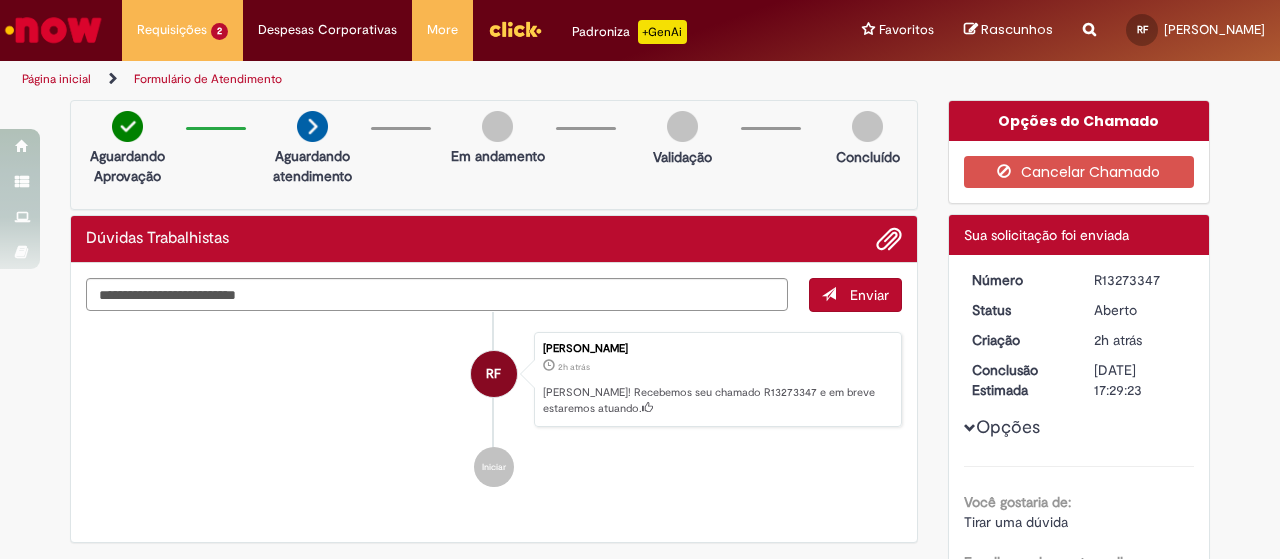scroll, scrollTop: 0, scrollLeft: 0, axis: both 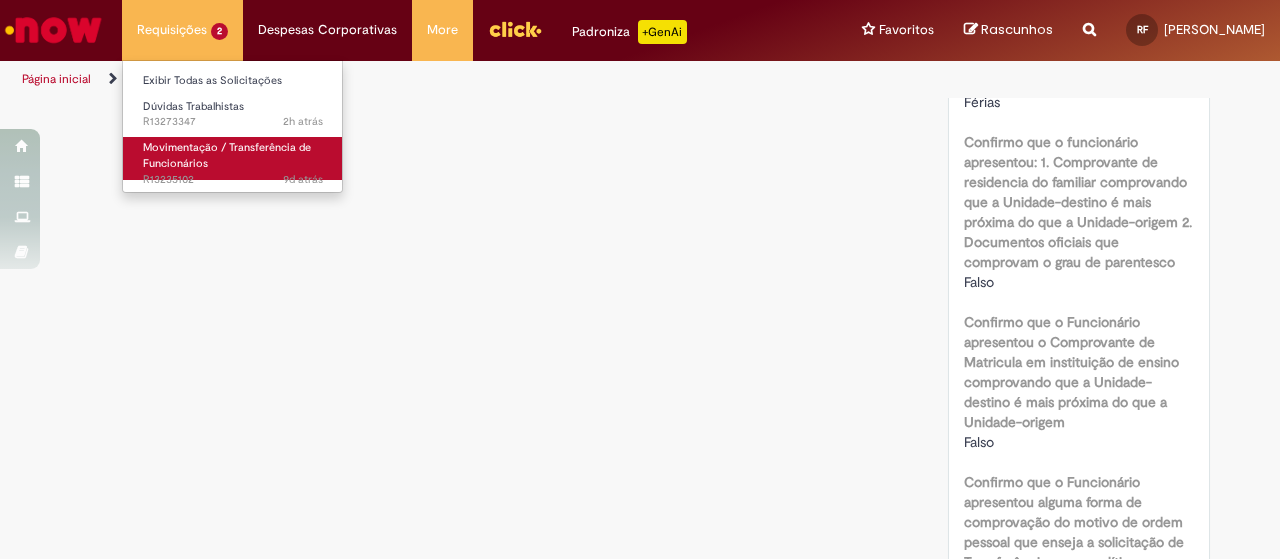 click on "9d atrás 9 dias atrás  R13235102" at bounding box center (233, 180) 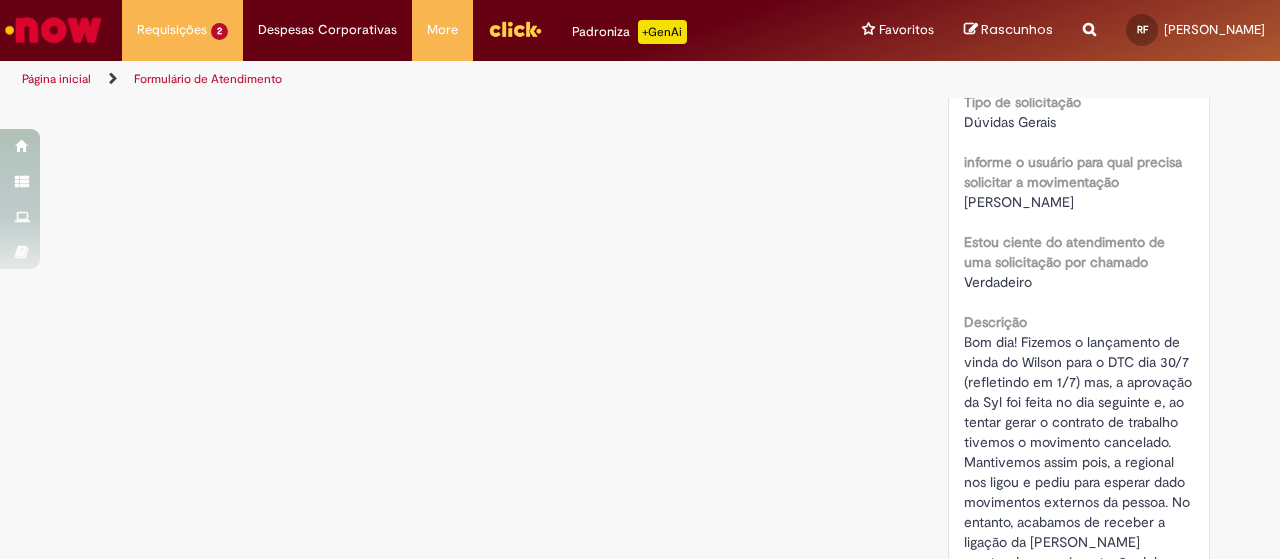 scroll, scrollTop: 0, scrollLeft: 0, axis: both 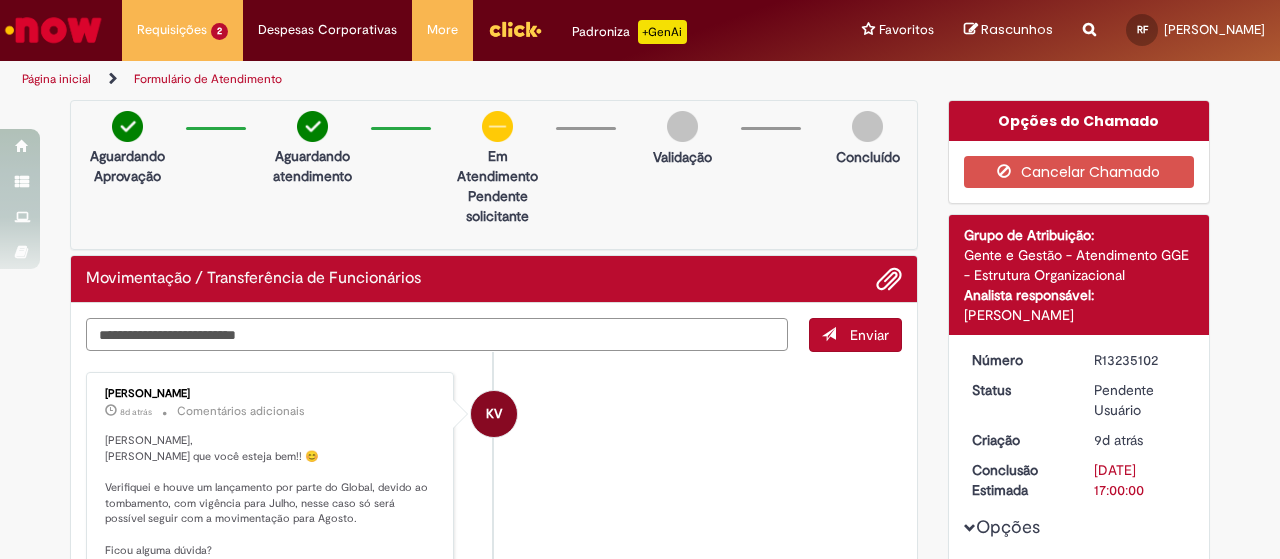 click at bounding box center [437, 334] 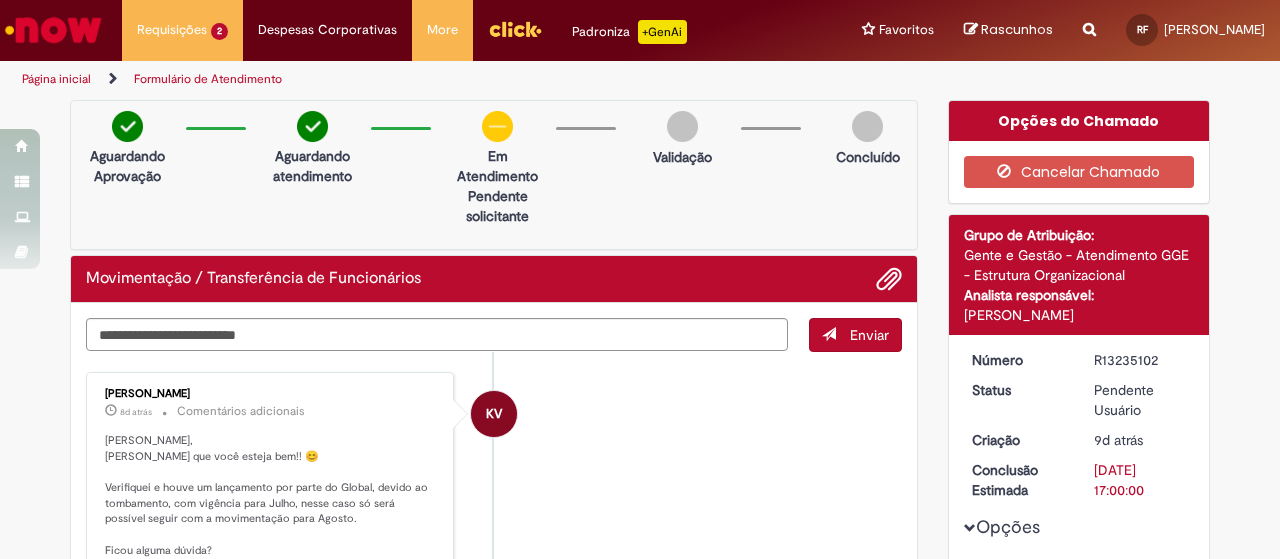 click on "Enviar
KV
[PERSON_NAME]
8d atrás 8 dias atrás     Comentários adicionais
[PERSON_NAME],
Espero que você esteja bem!! 😊
Verifiquei e houve um lançamento por parte do Global, devido ao tombamento, com vigência para Julho, nesse caso só será possível seguir com a movimentação para Agosto.
Ficou alguma dúvida?
KV
[PERSON_NAME]
8d atrás 8 dias atrás
Print 1.JPG  63.9 KB" at bounding box center (494, 1122) 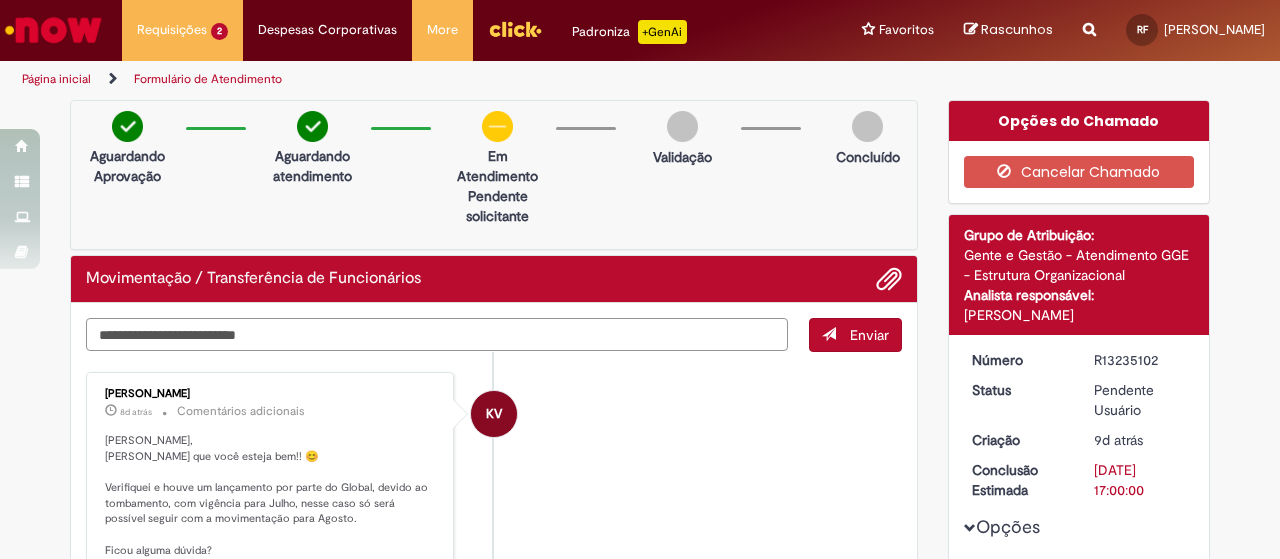 click at bounding box center (437, 334) 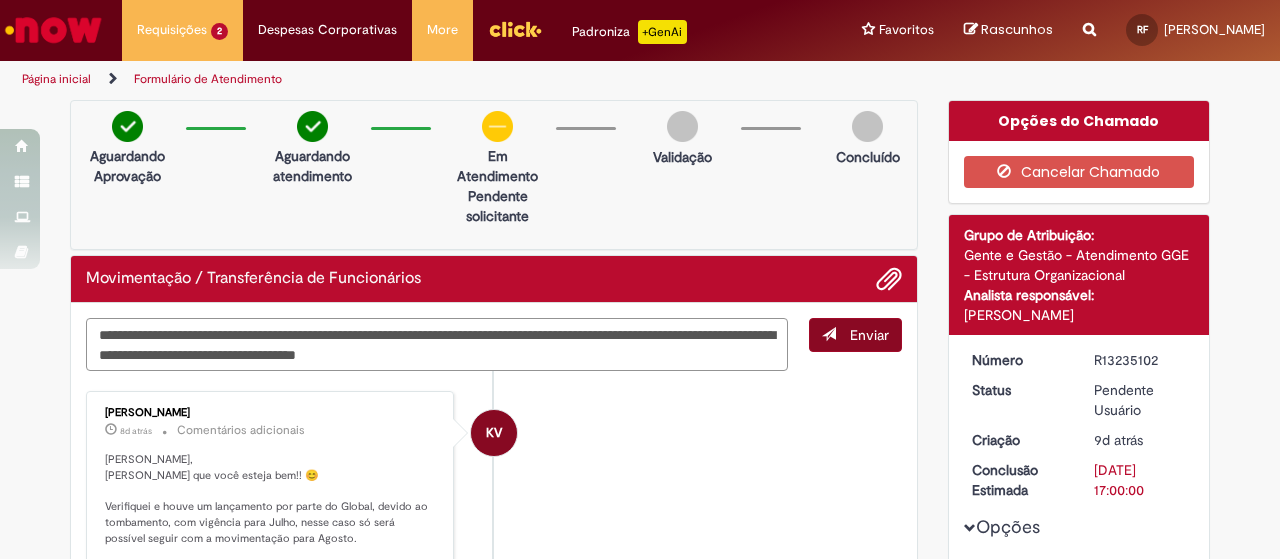 type on "**********" 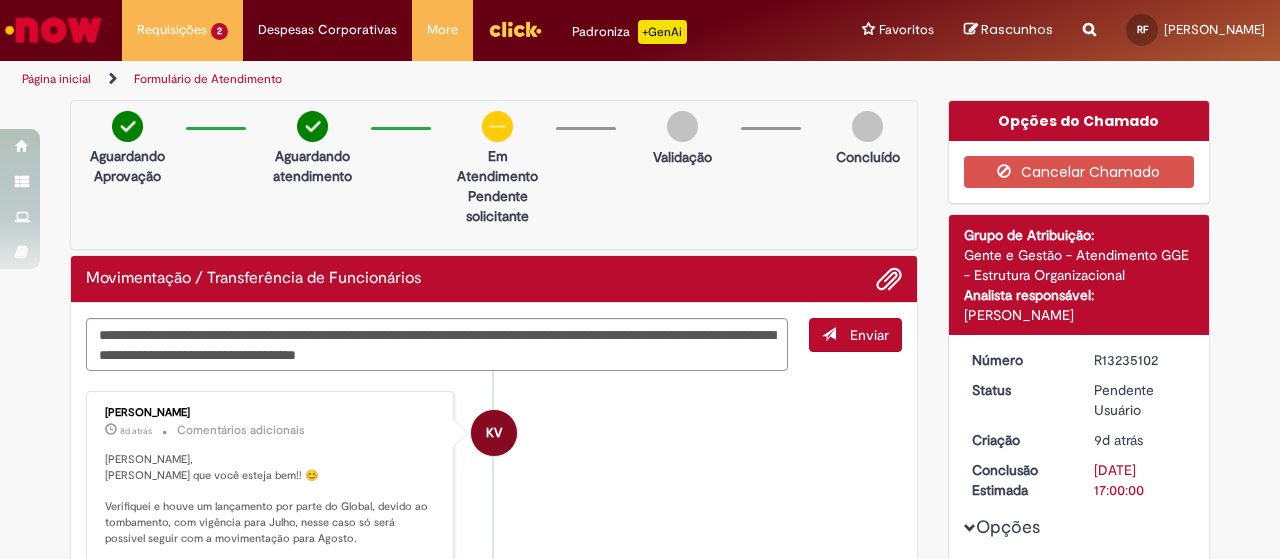 drag, startPoint x: 855, startPoint y: 339, endPoint x: 918, endPoint y: 287, distance: 81.68843 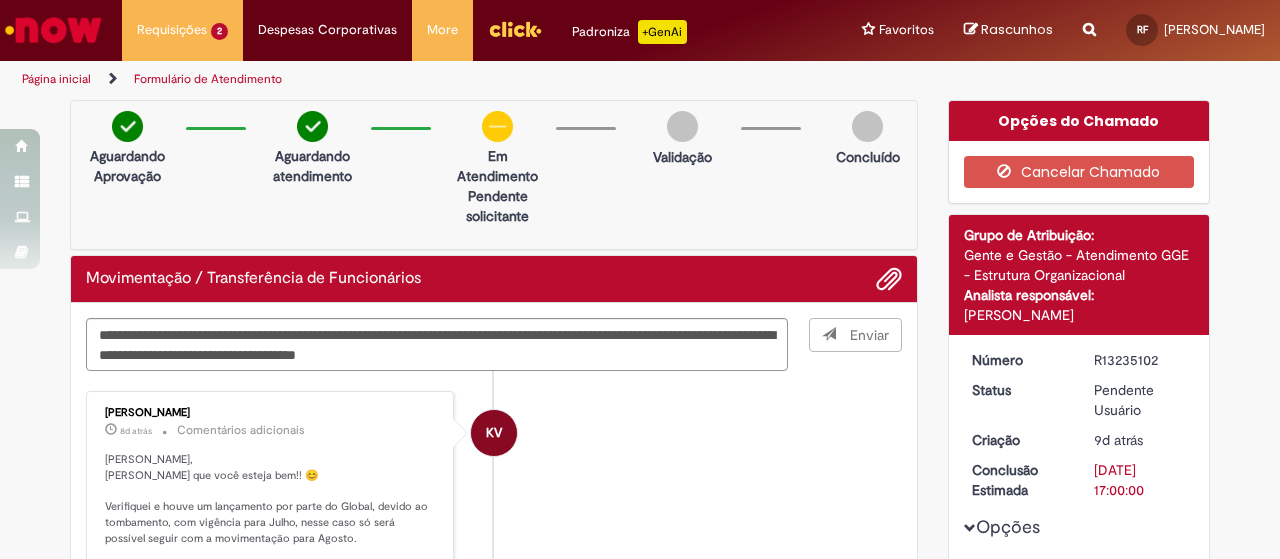 type 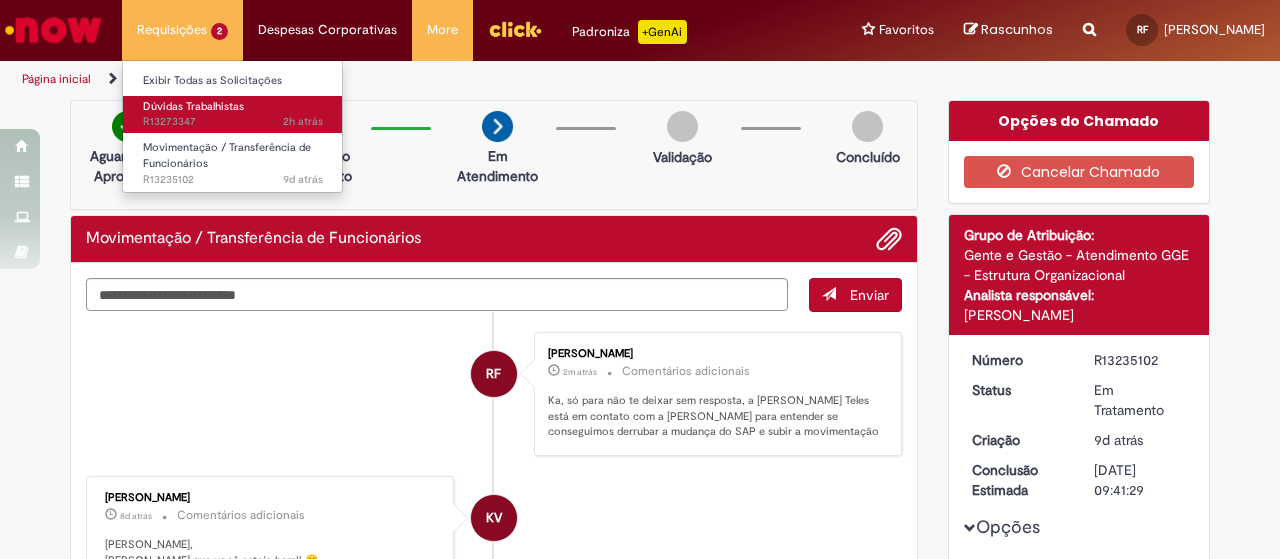 click on "Dúvidas Trabalhistas
2h atrás 2 horas atrás  R13273347" at bounding box center (233, 114) 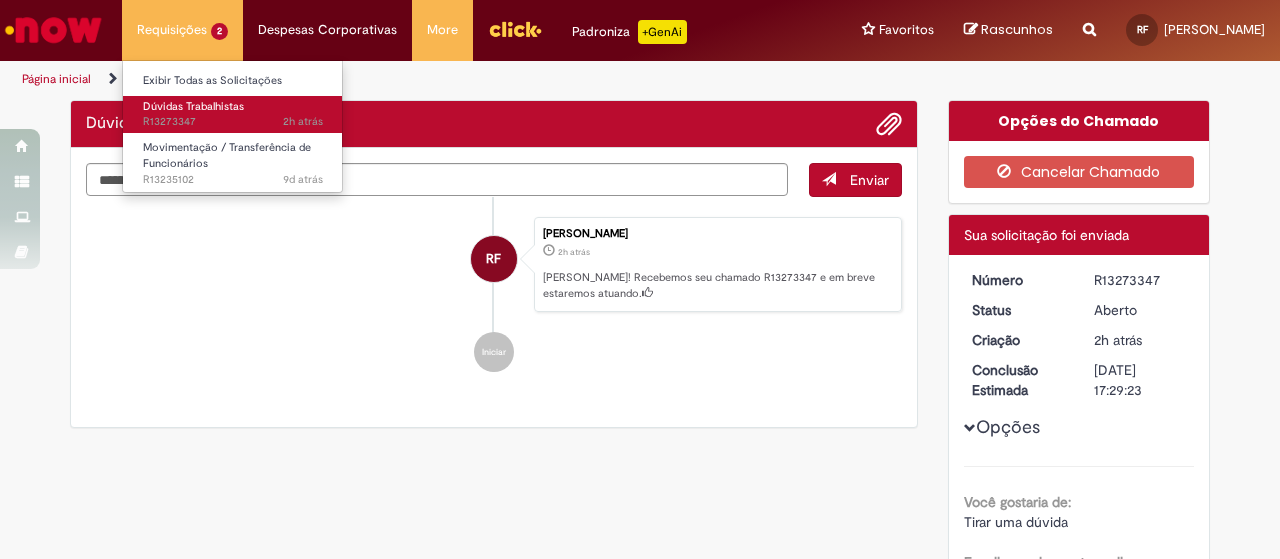 click on "Dúvidas Trabalhistas" at bounding box center (193, 106) 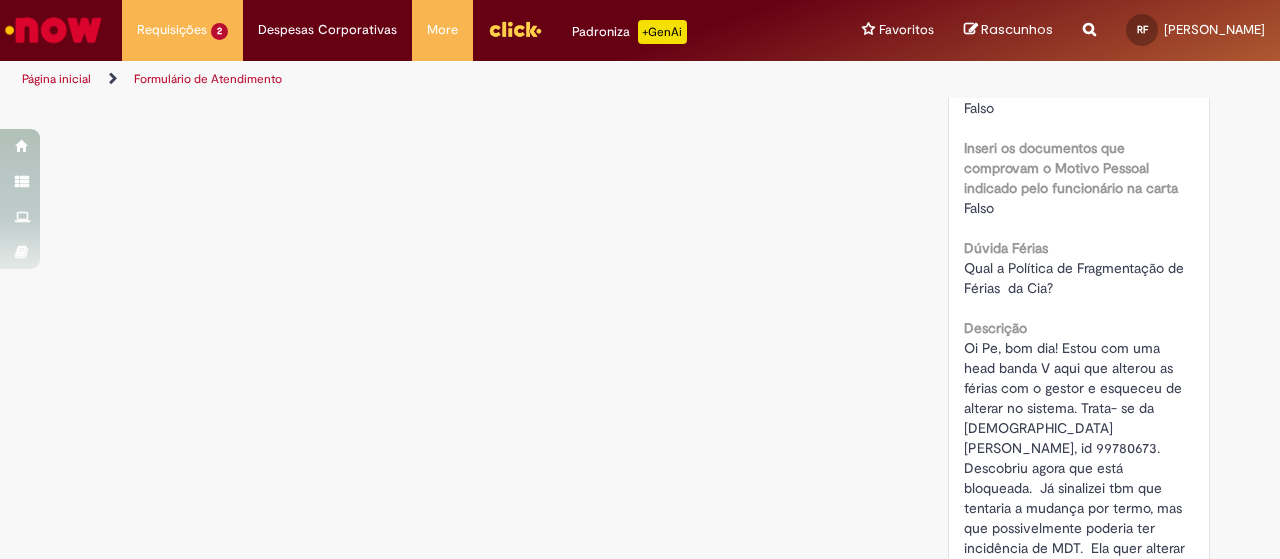 scroll, scrollTop: 1174, scrollLeft: 0, axis: vertical 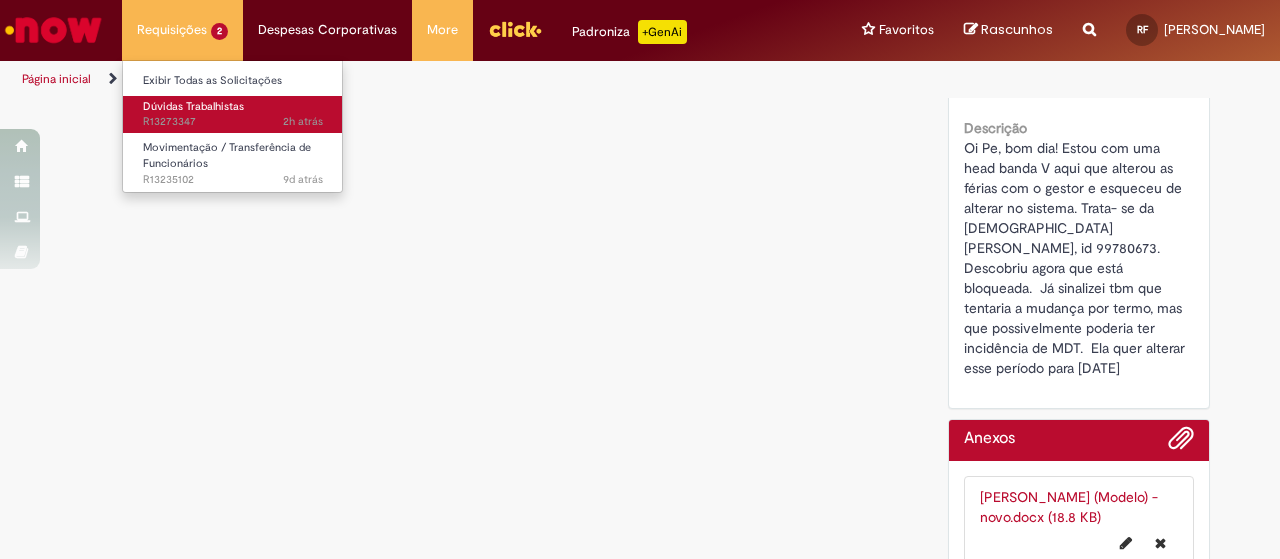 click on "2h atrás 2 horas atrás  R13273347" at bounding box center [233, 122] 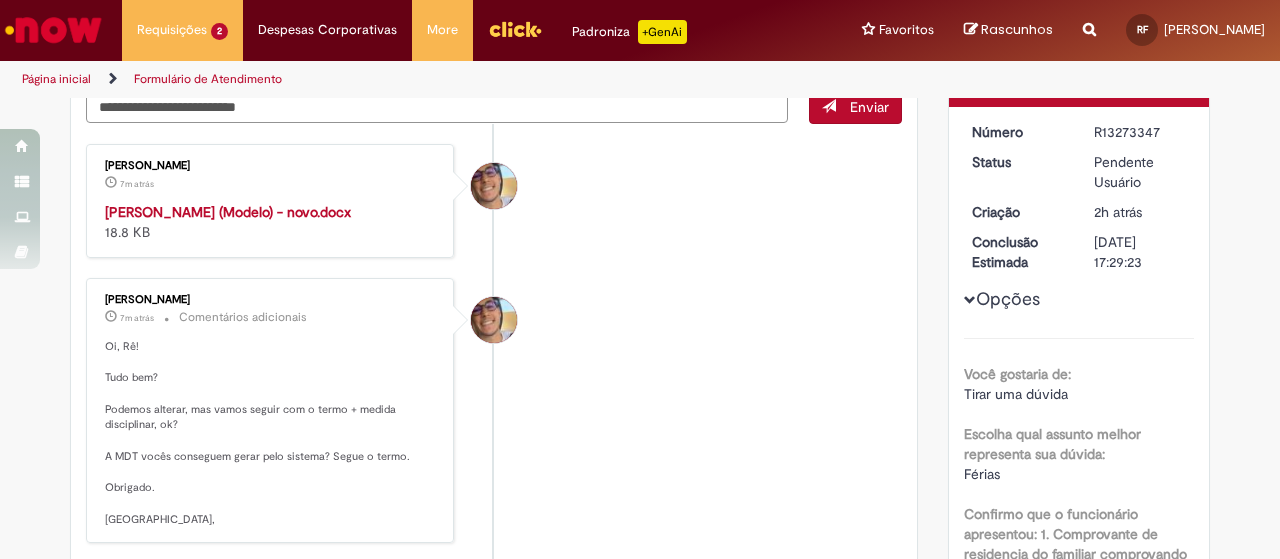 scroll, scrollTop: 200, scrollLeft: 0, axis: vertical 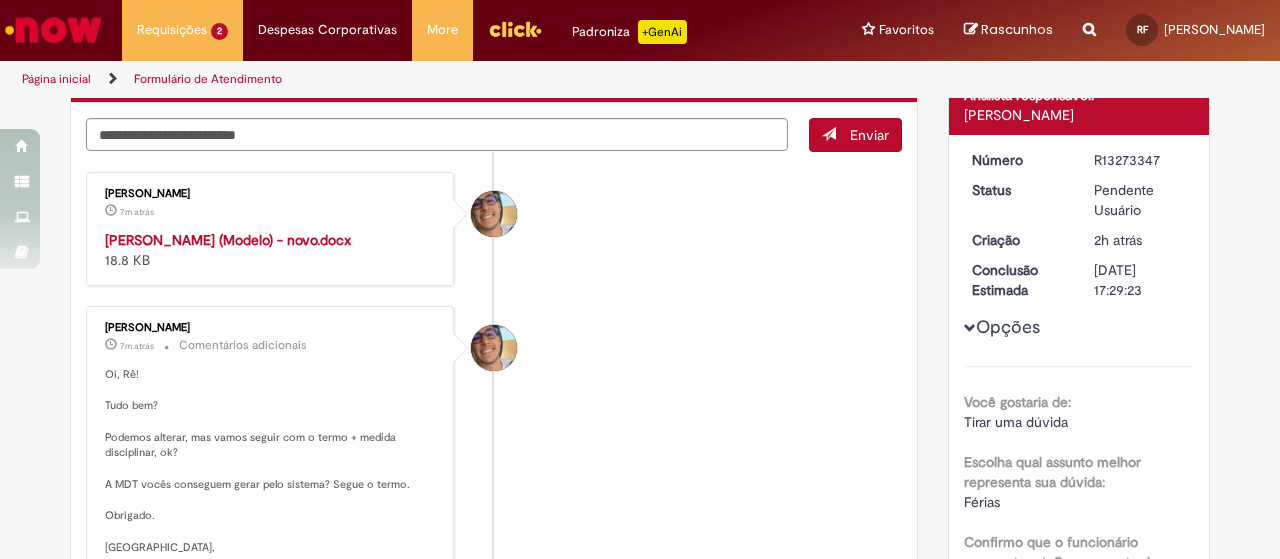 click on "[PERSON_NAME] (Modelo) - novo.docx" at bounding box center (228, 240) 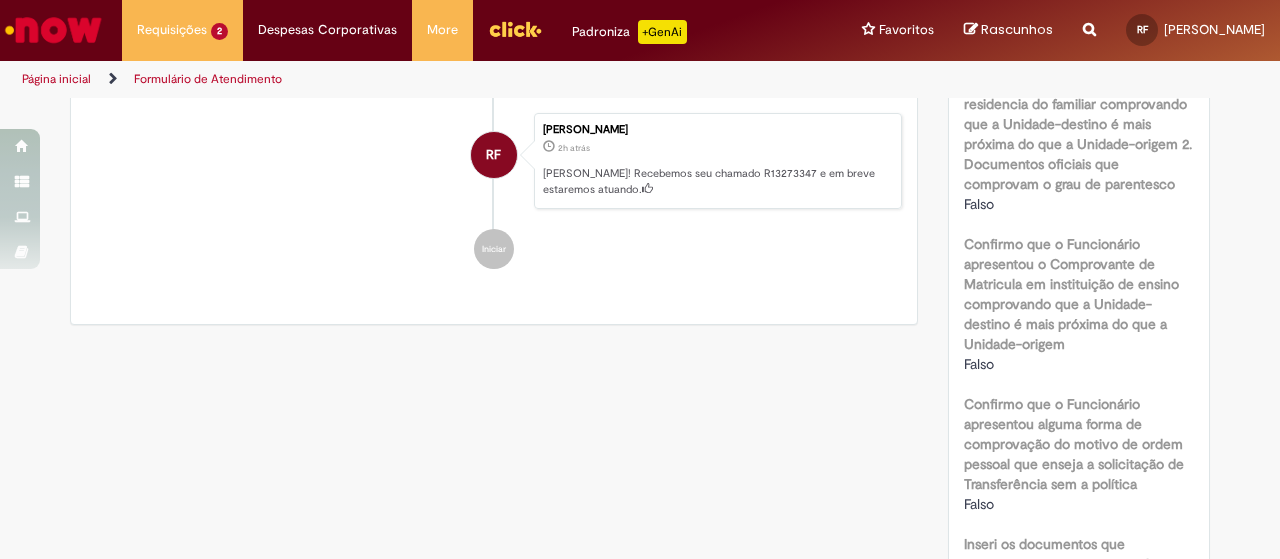 scroll, scrollTop: 400, scrollLeft: 0, axis: vertical 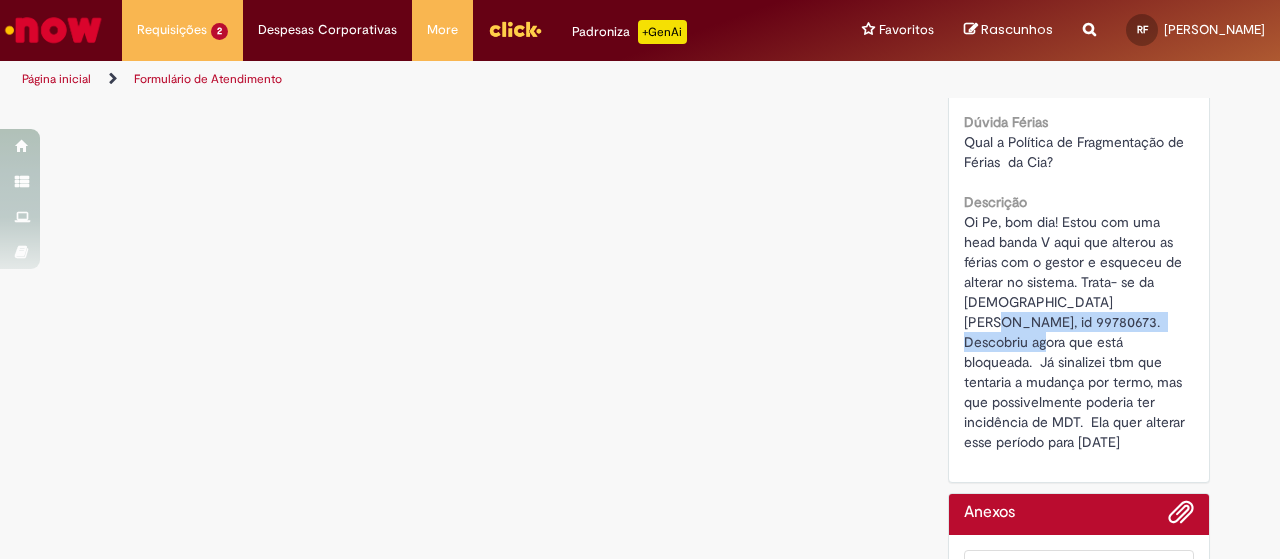 drag, startPoint x: 1067, startPoint y: 299, endPoint x: 1124, endPoint y: 317, distance: 59.77458 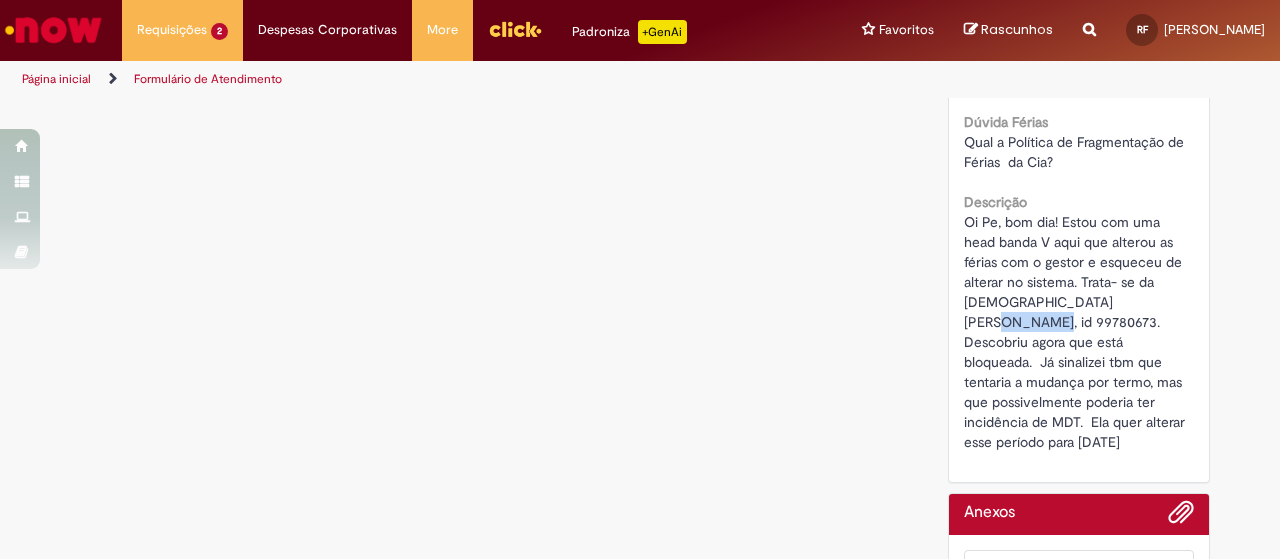 drag, startPoint x: 1067, startPoint y: 303, endPoint x: 1122, endPoint y: 304, distance: 55.00909 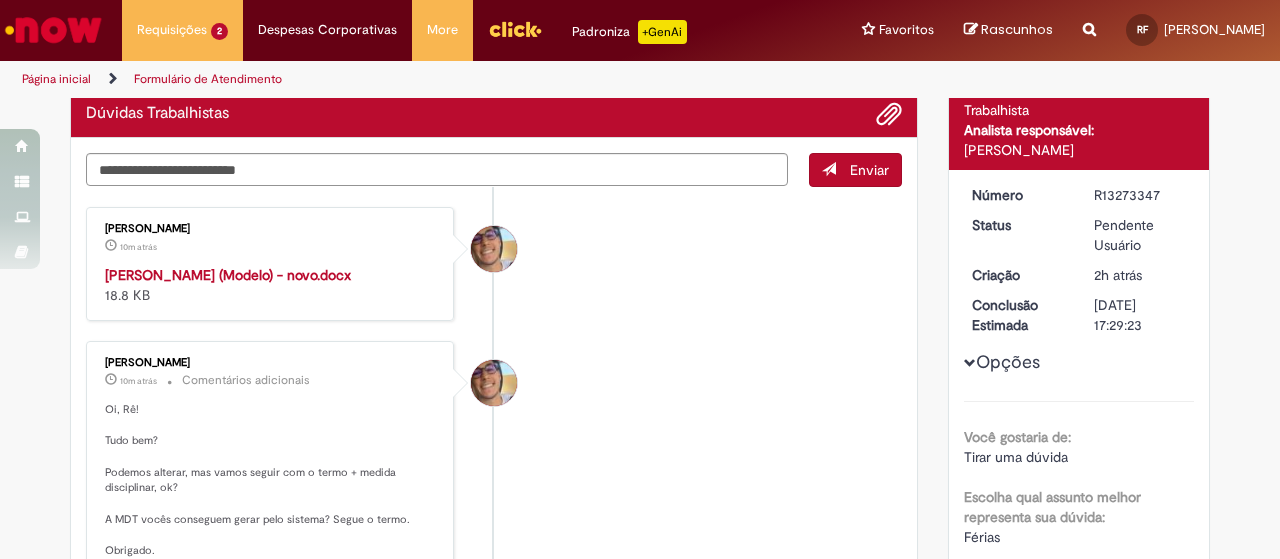 scroll, scrollTop: 200, scrollLeft: 0, axis: vertical 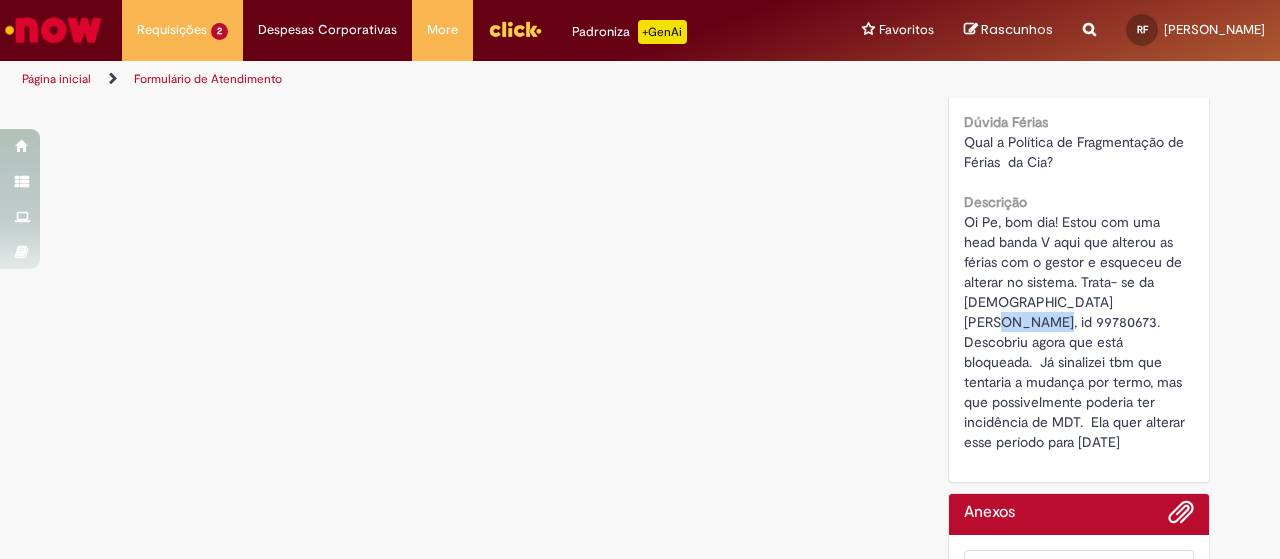 copy on "99780673" 